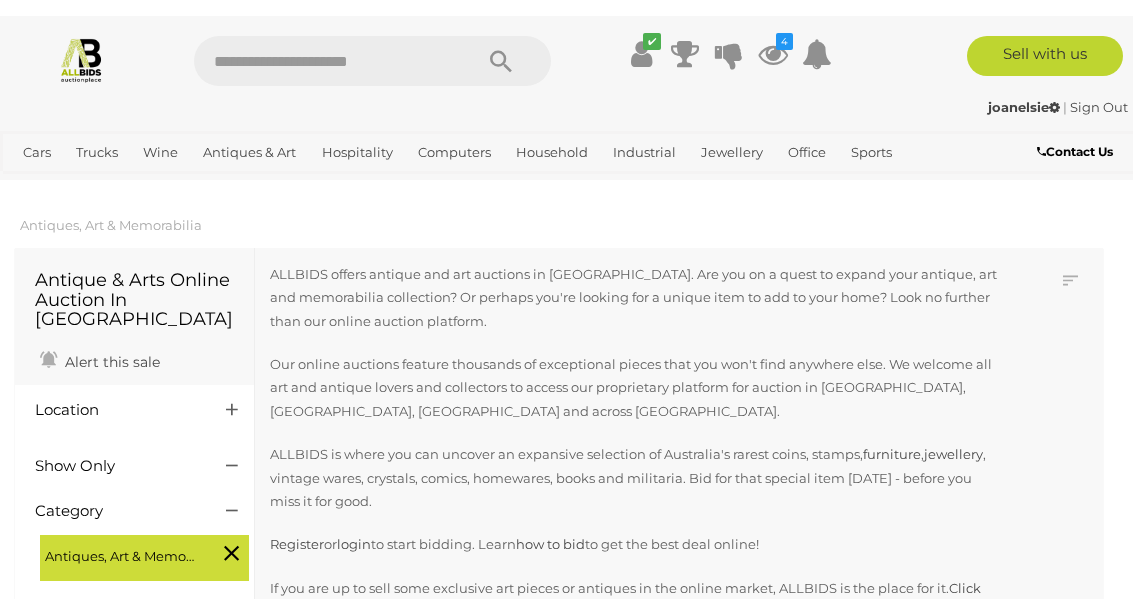 scroll, scrollTop: 0, scrollLeft: 0, axis: both 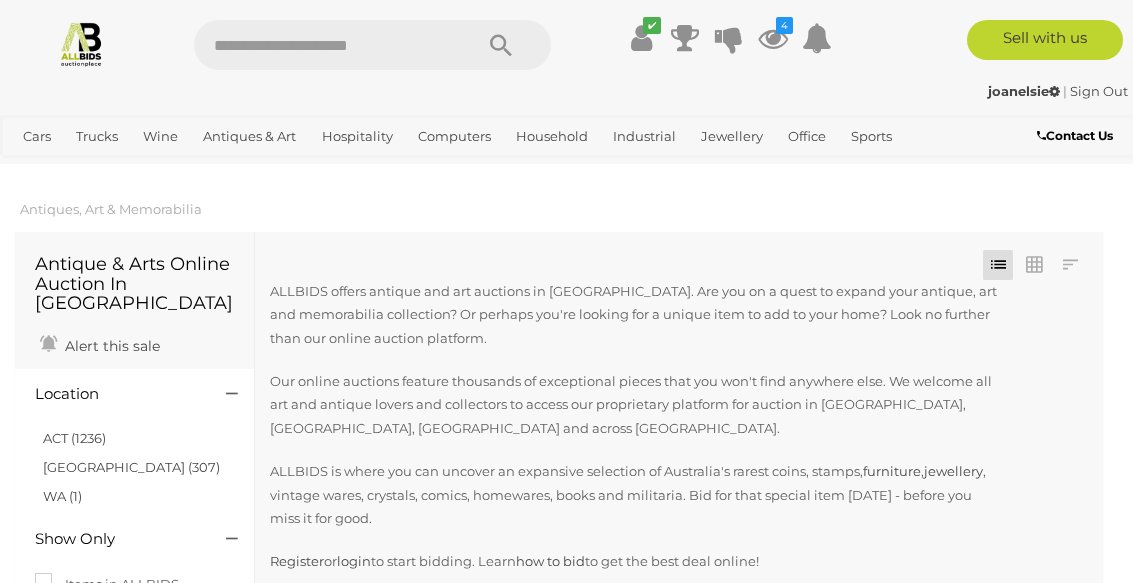 click at bounding box center [323, 45] 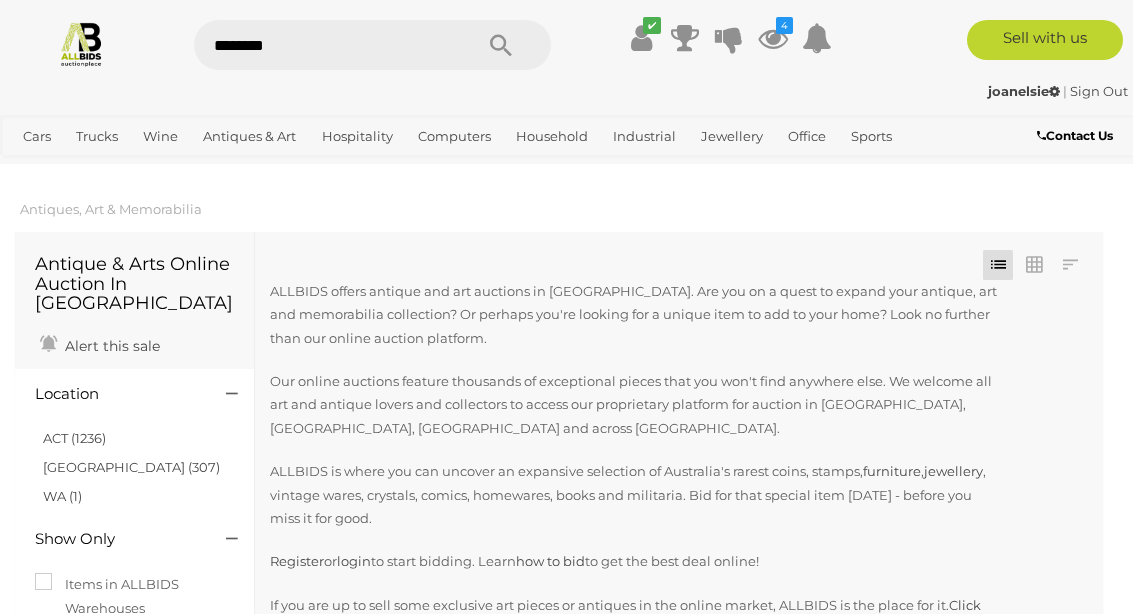type on "*********" 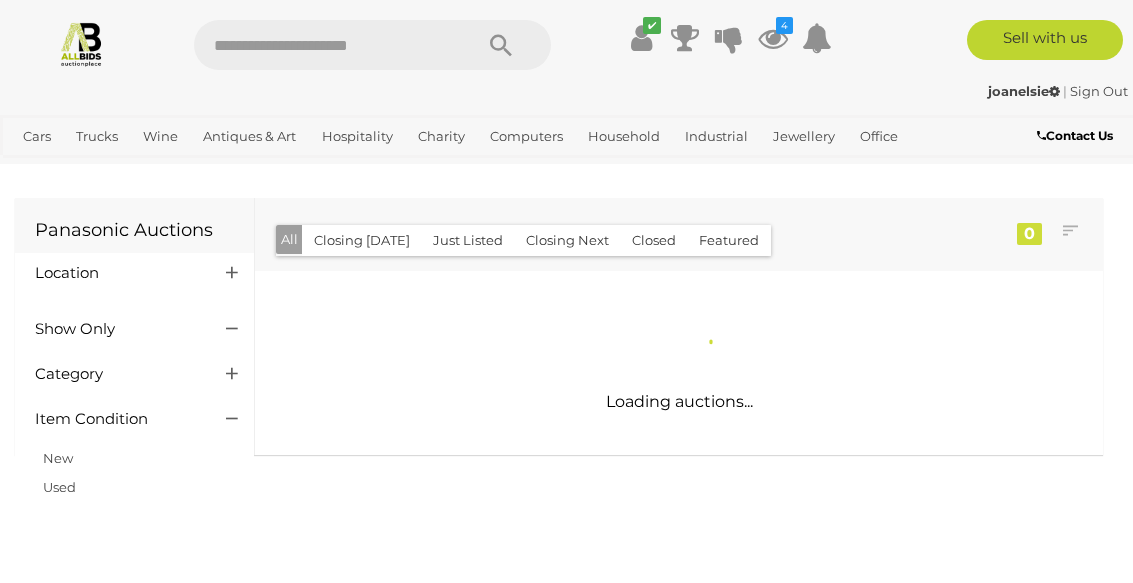 scroll, scrollTop: 0, scrollLeft: 0, axis: both 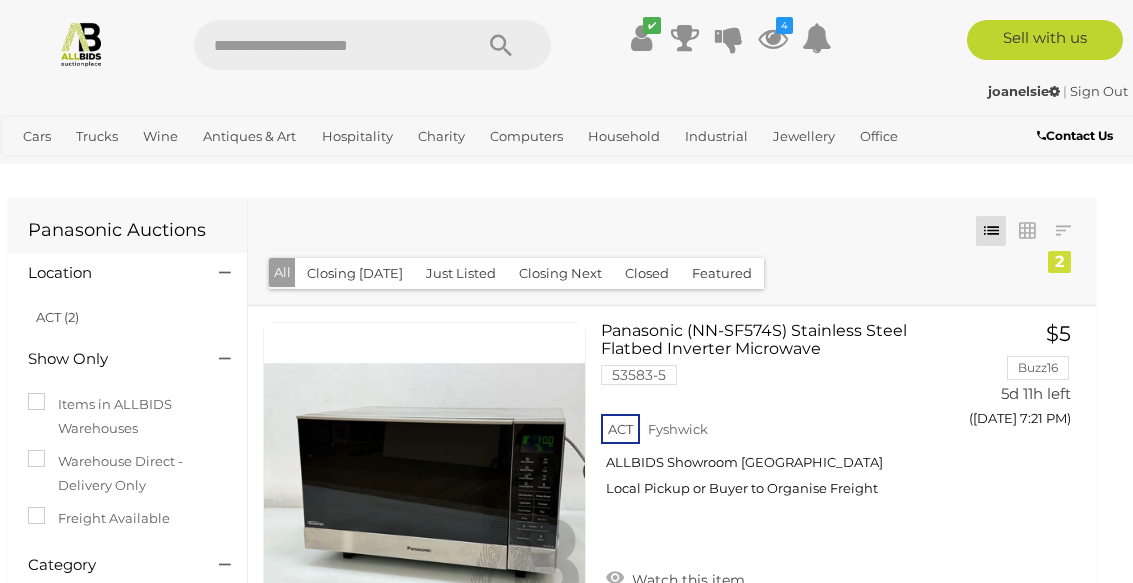 click on "View All Antiques & Art  Auctions" at bounding box center [0, 0] 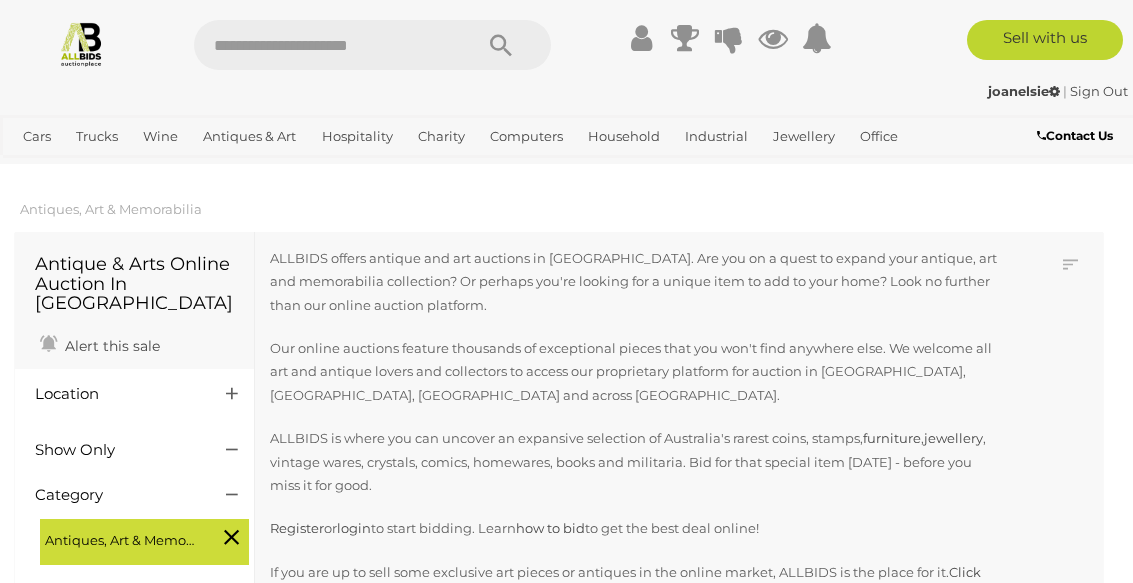 scroll, scrollTop: 0, scrollLeft: 0, axis: both 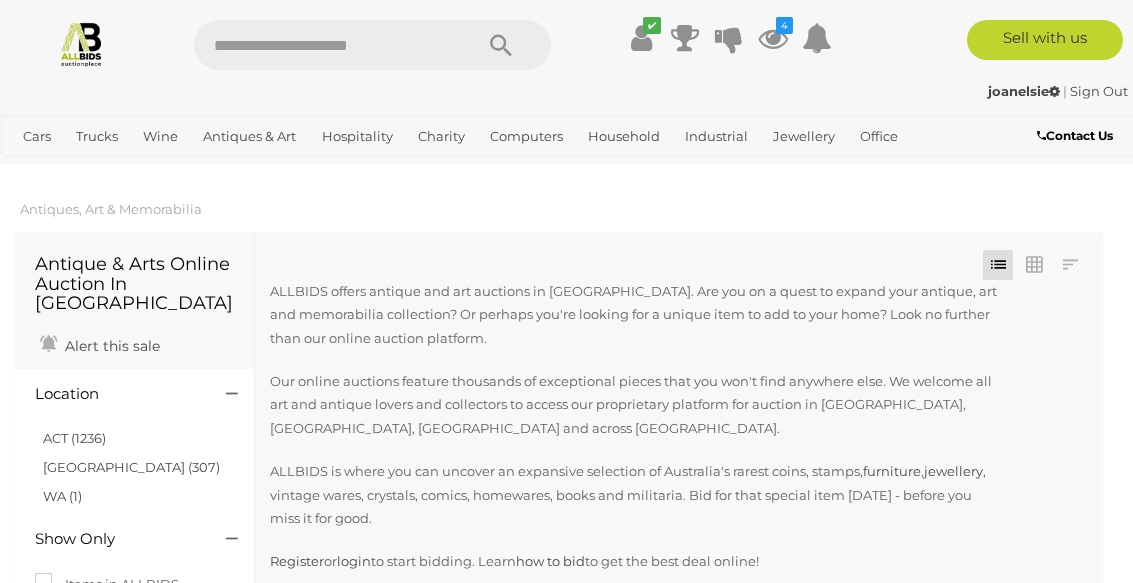 click on "ACT (1236)" at bounding box center (74, 438) 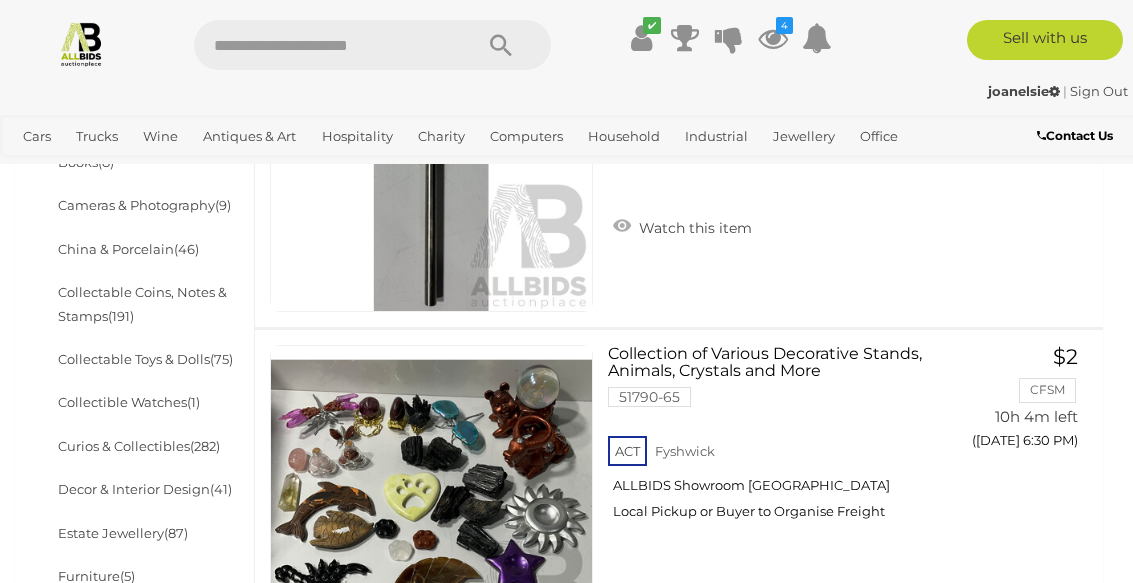 scroll, scrollTop: 0, scrollLeft: 0, axis: both 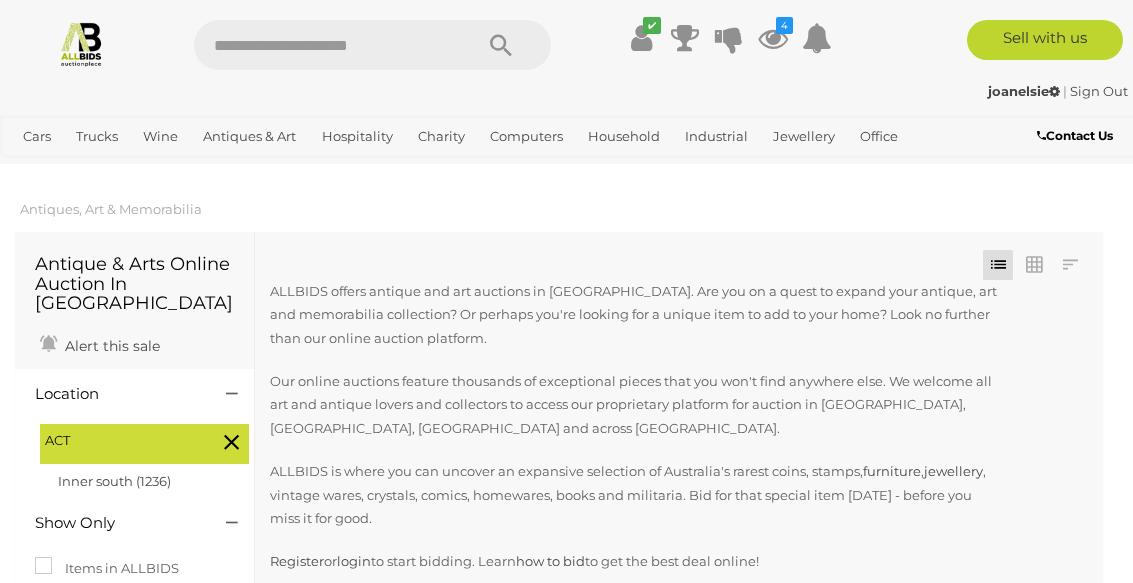 click on "Art" at bounding box center [0, 0] 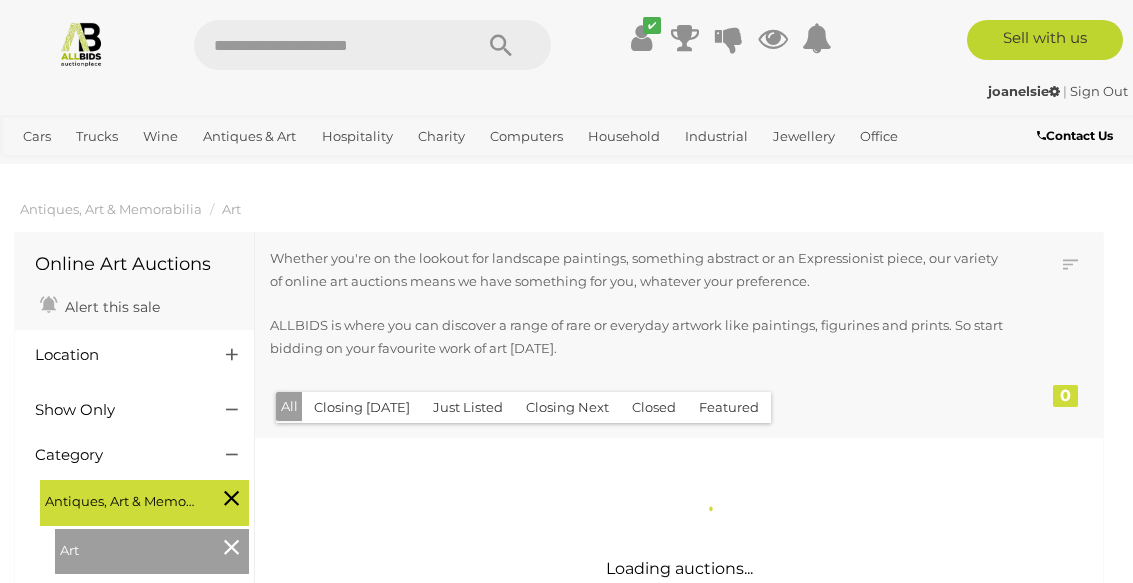 scroll, scrollTop: 0, scrollLeft: 0, axis: both 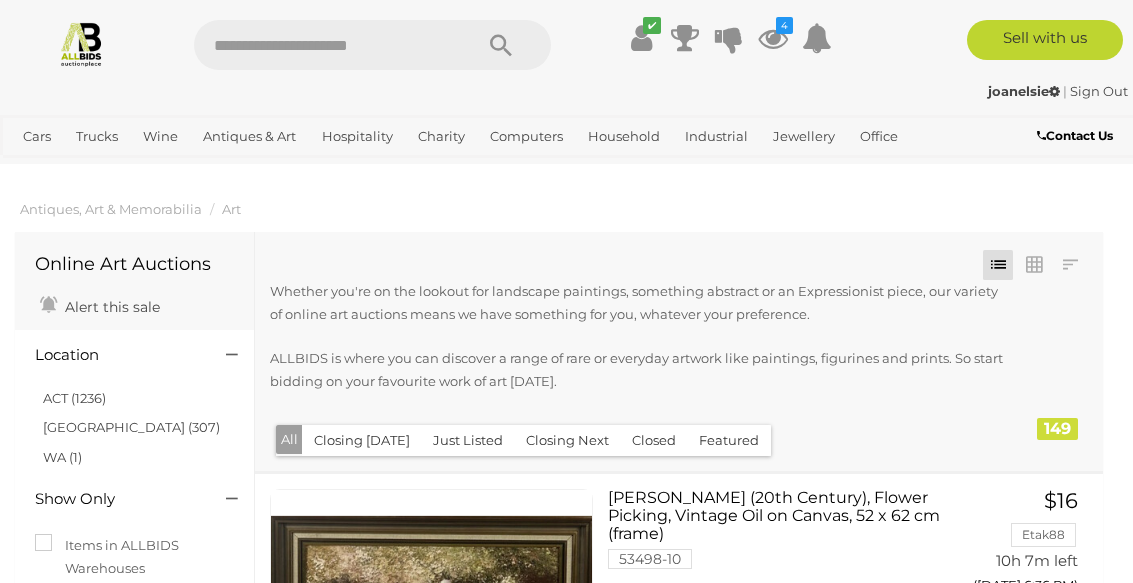 click on "ACT (1236)" at bounding box center [74, 398] 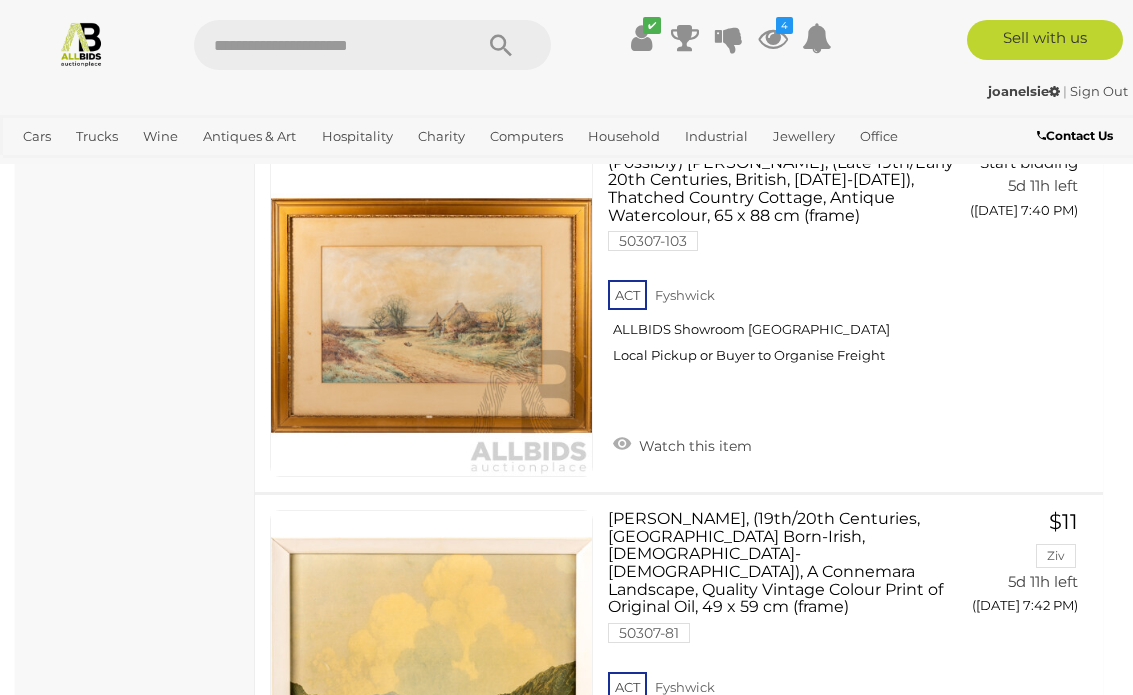 scroll, scrollTop: 35585, scrollLeft: 0, axis: vertical 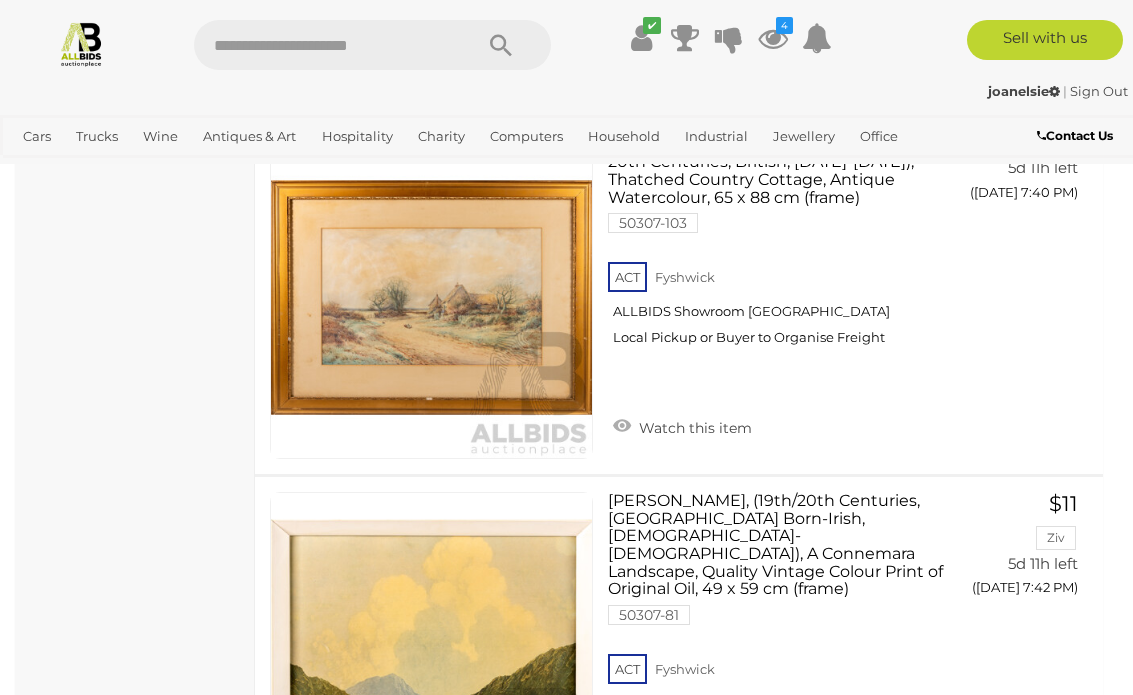 click on "2" at bounding box center [388, 908] 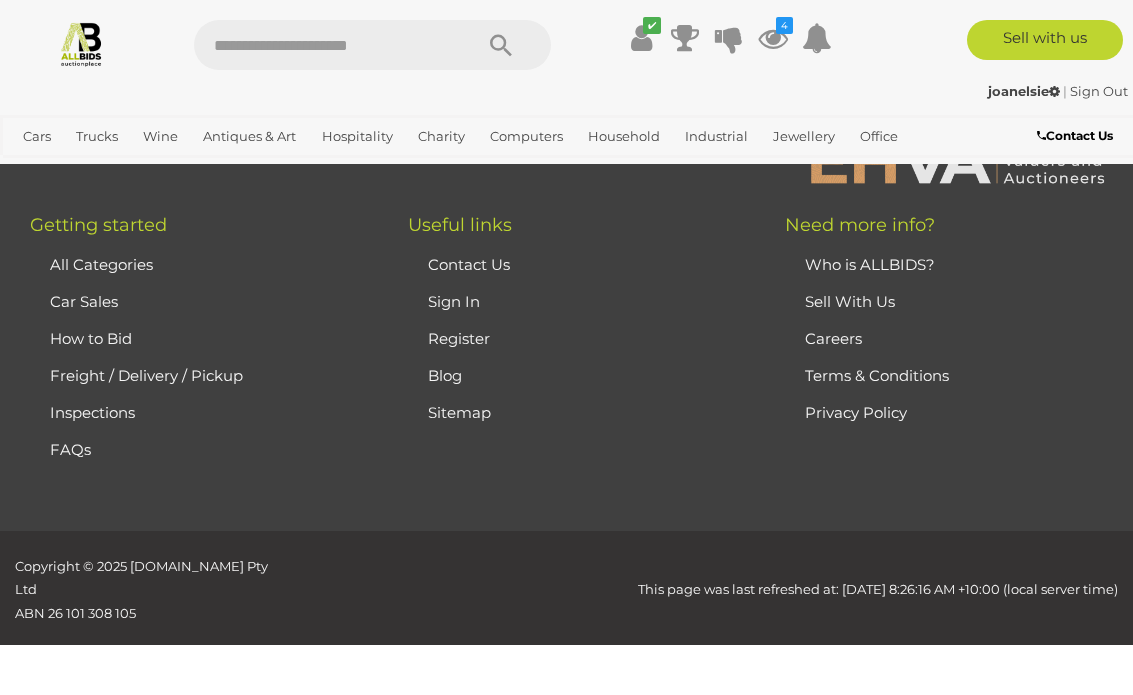 scroll, scrollTop: 269, scrollLeft: 0, axis: vertical 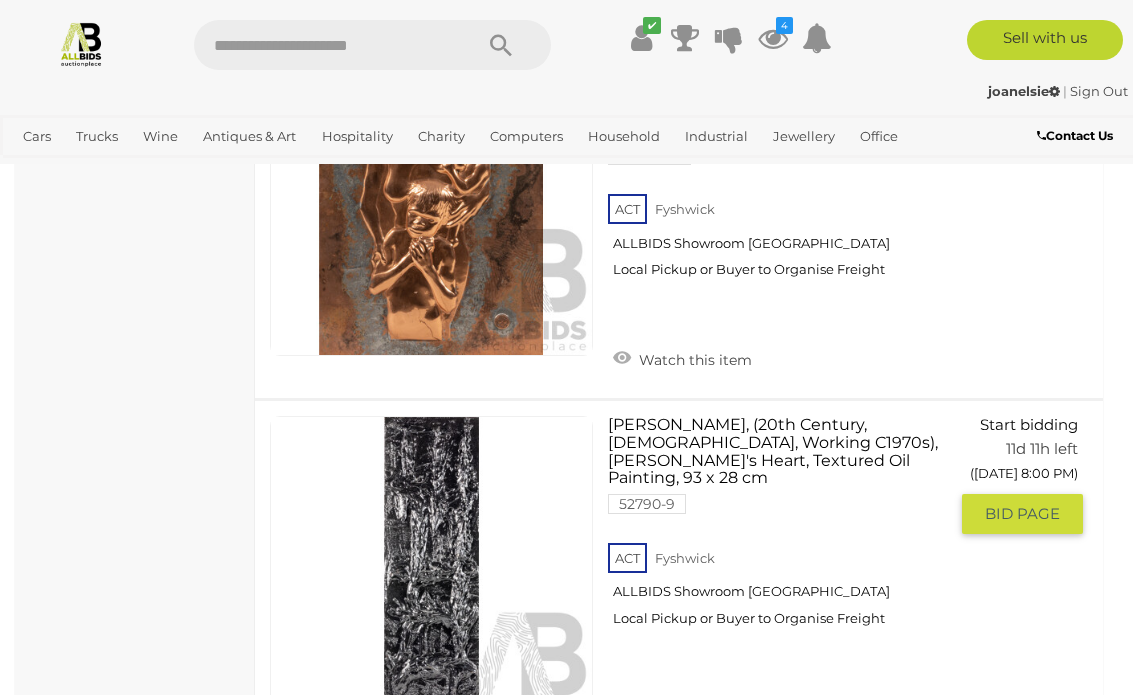 click on "[PERSON_NAME], (20th Century, [DEMOGRAPHIC_DATA], Working C1970s), [PERSON_NAME]'s Heart, Textured Oil Painting, 93 x 28 cm
52790-9
ACT
Fyshwick ALLBIDS Showroom Fyshwick Watch this item" at bounding box center (784, 574) 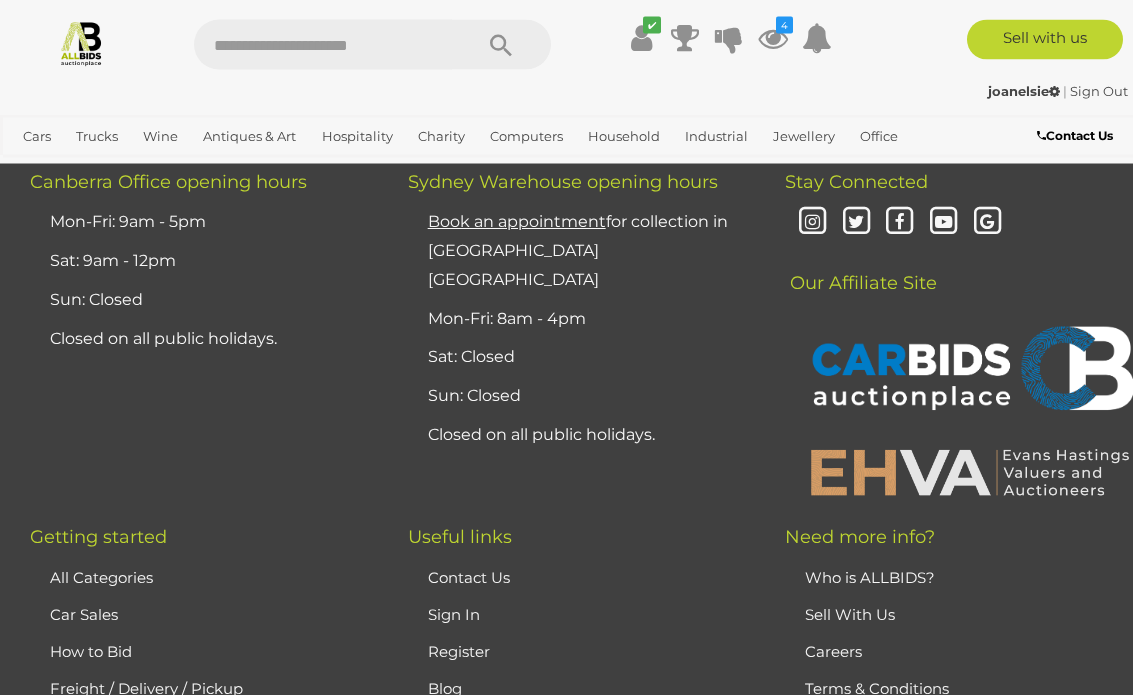 scroll, scrollTop: 8902, scrollLeft: 0, axis: vertical 